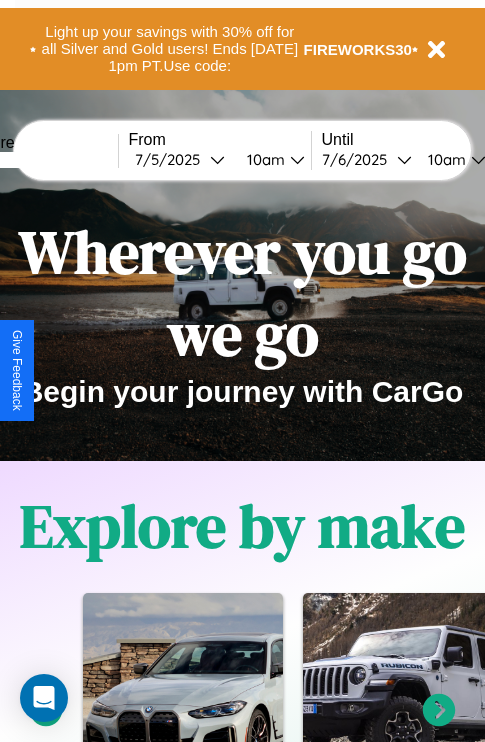 scroll, scrollTop: 0, scrollLeft: 0, axis: both 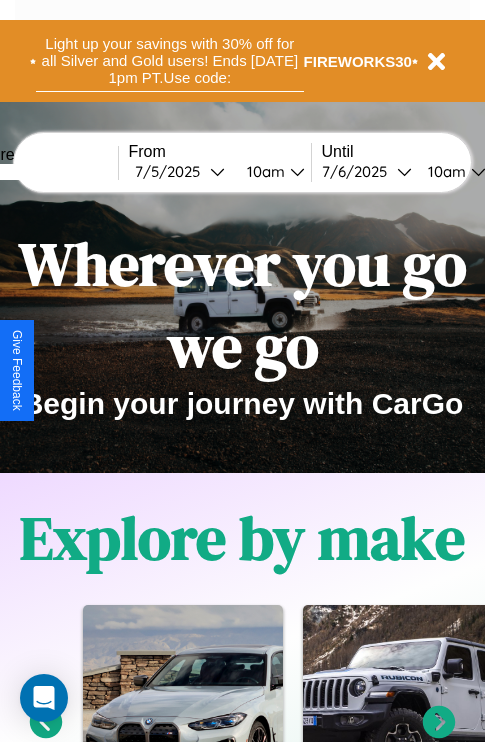 click on "Light up your savings with 30% off for all Silver and Gold users! Ends [DATE] 1pm PT.  Use code:" at bounding box center (170, 61) 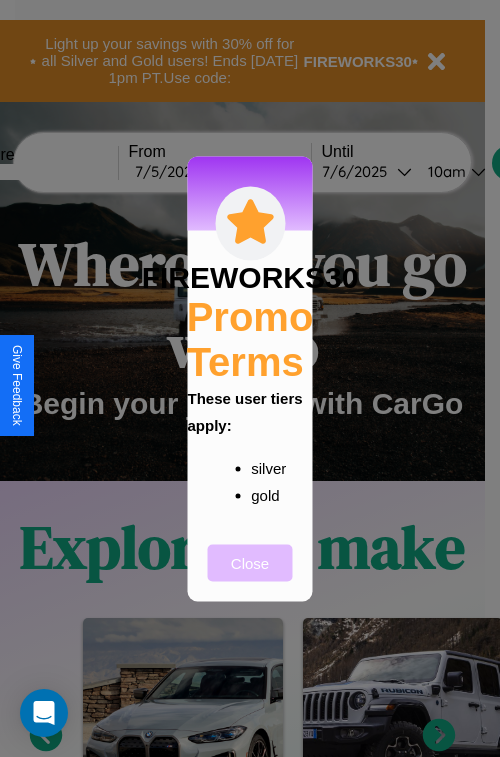 click on "Close" at bounding box center [250, 562] 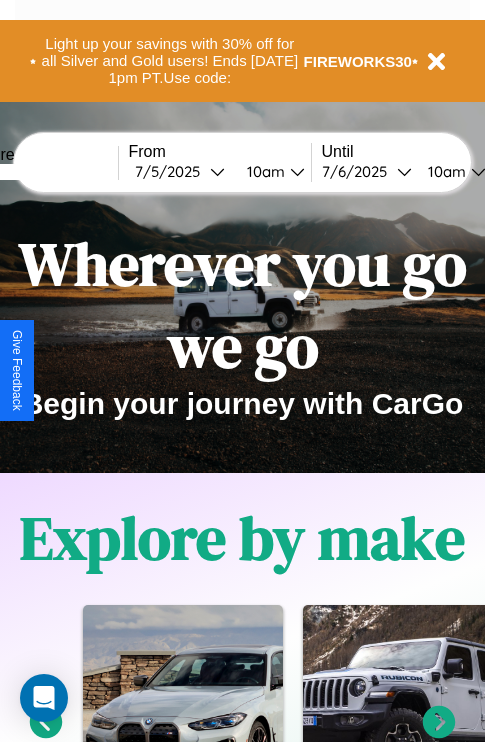 click at bounding box center [43, 172] 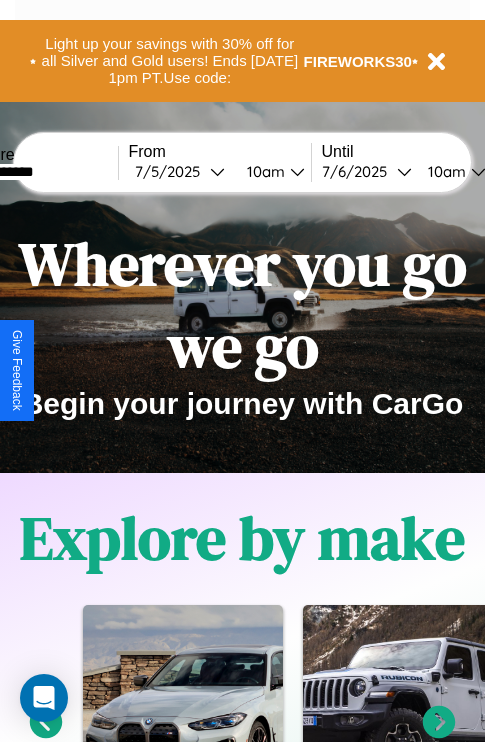 type on "**********" 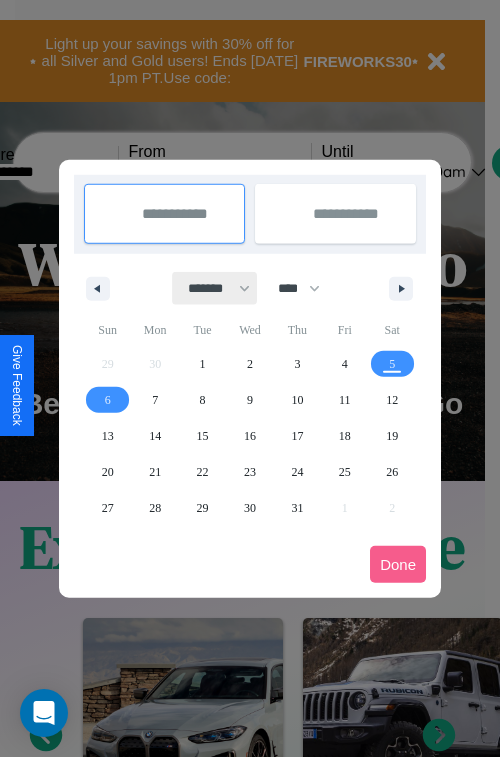 click on "******* ******** ***** ***** *** **** **** ****** ********* ******* ******** ********" at bounding box center [215, 288] 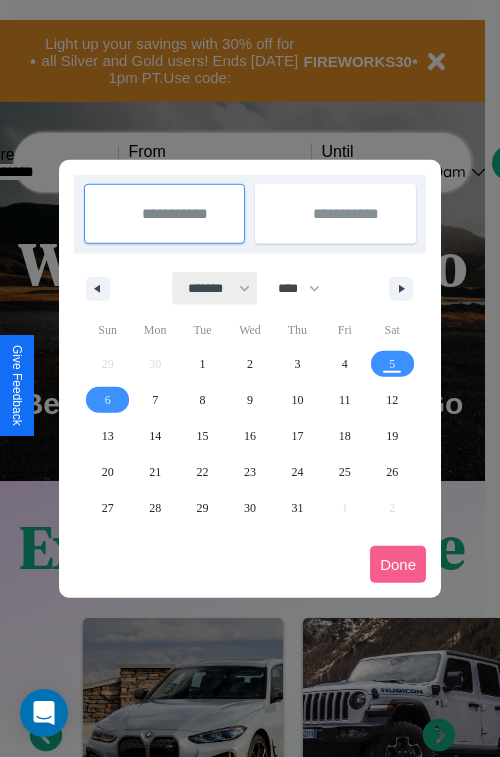 select on "*" 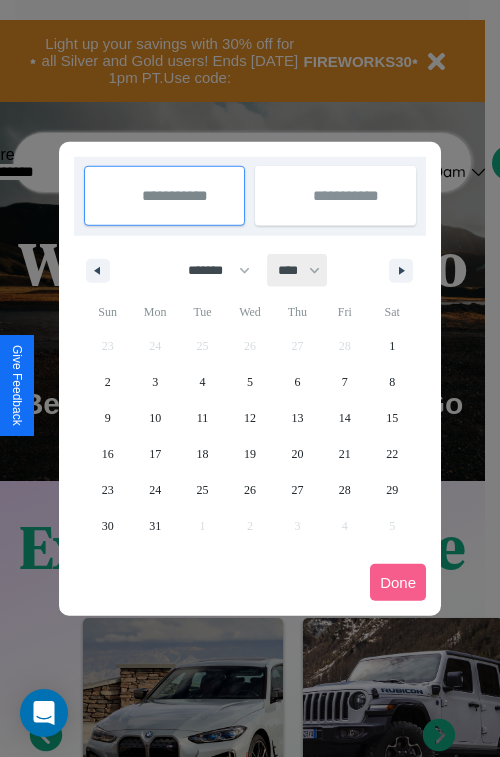 click on "**** **** **** **** **** **** **** **** **** **** **** **** **** **** **** **** **** **** **** **** **** **** **** **** **** **** **** **** **** **** **** **** **** **** **** **** **** **** **** **** **** **** **** **** **** **** **** **** **** **** **** **** **** **** **** **** **** **** **** **** **** **** **** **** **** **** **** **** **** **** **** **** **** **** **** **** **** **** **** **** **** **** **** **** **** **** **** **** **** **** **** **** **** **** **** **** **** **** **** **** **** **** **** **** **** **** **** **** **** **** **** **** **** **** **** **** **** **** **** **** ****" at bounding box center [298, 270] 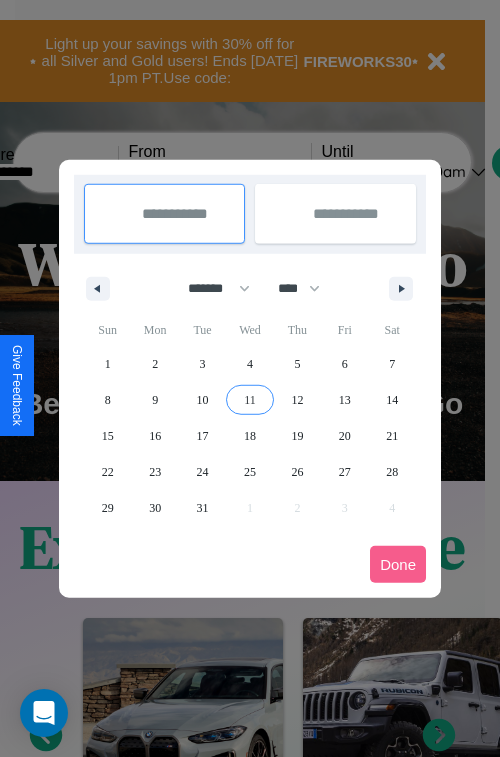 click on "11" at bounding box center [250, 400] 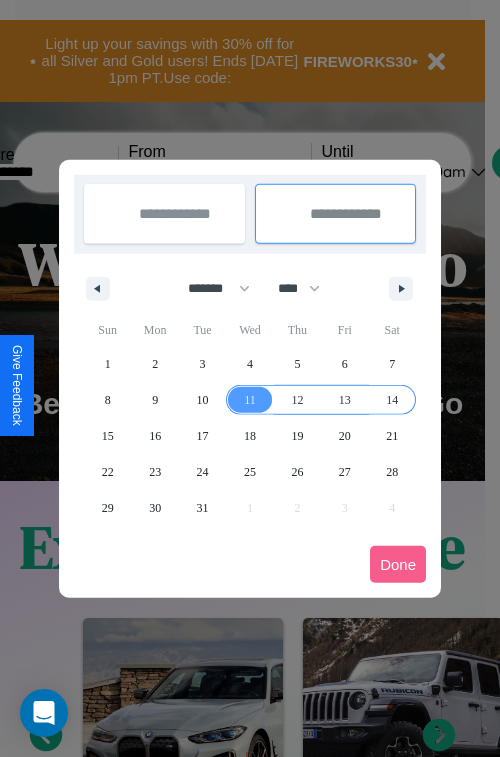 click on "14" at bounding box center [392, 400] 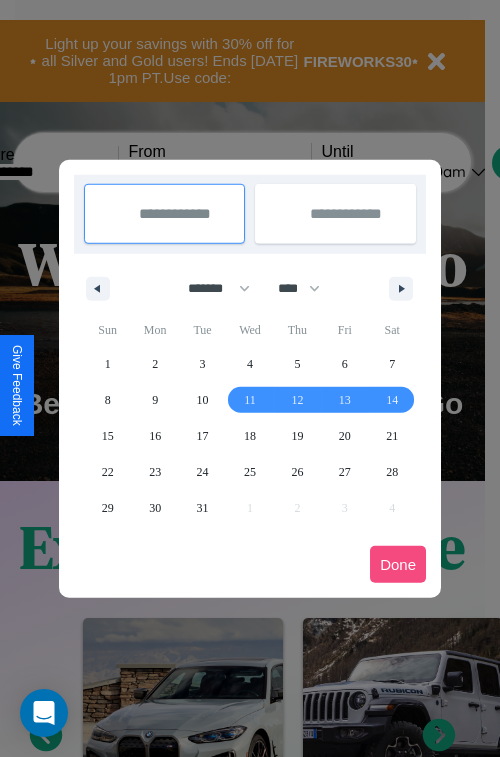click on "Done" at bounding box center [398, 564] 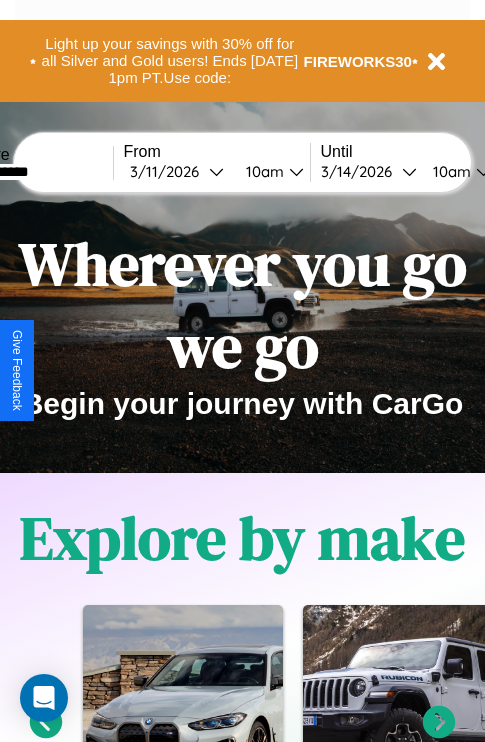 scroll, scrollTop: 0, scrollLeft: 72, axis: horizontal 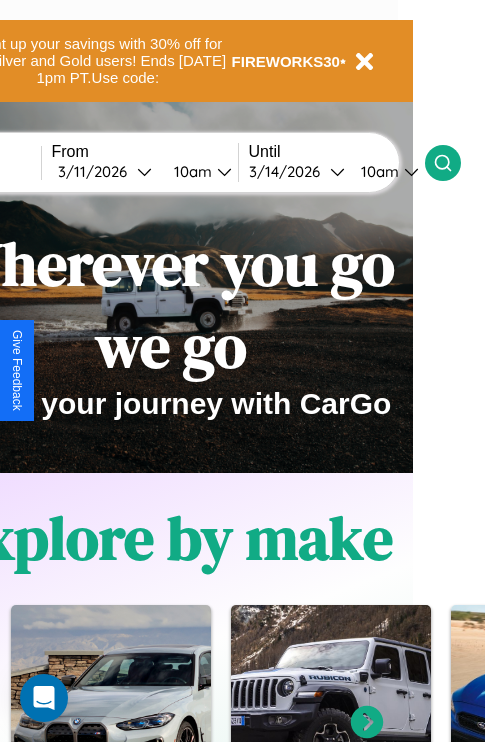 click 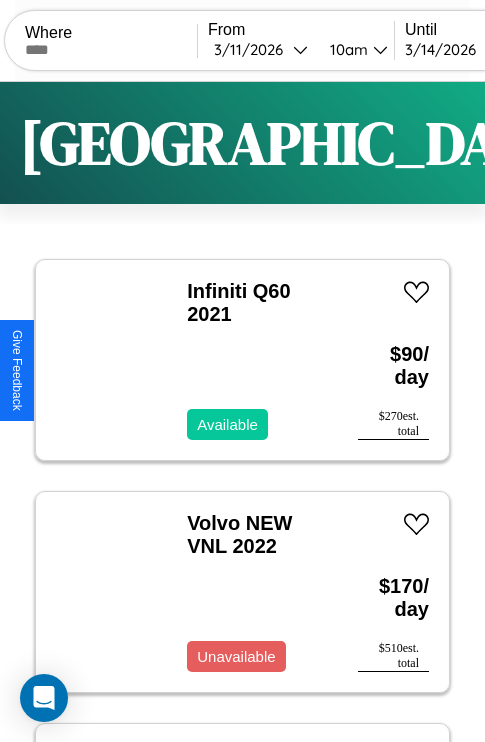 scroll, scrollTop: 50, scrollLeft: 0, axis: vertical 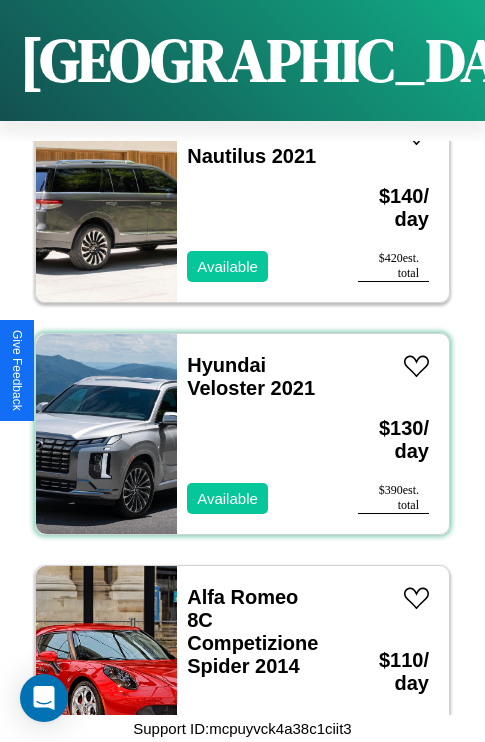 click on "Hyundai   Veloster   2021 Available" at bounding box center [257, 434] 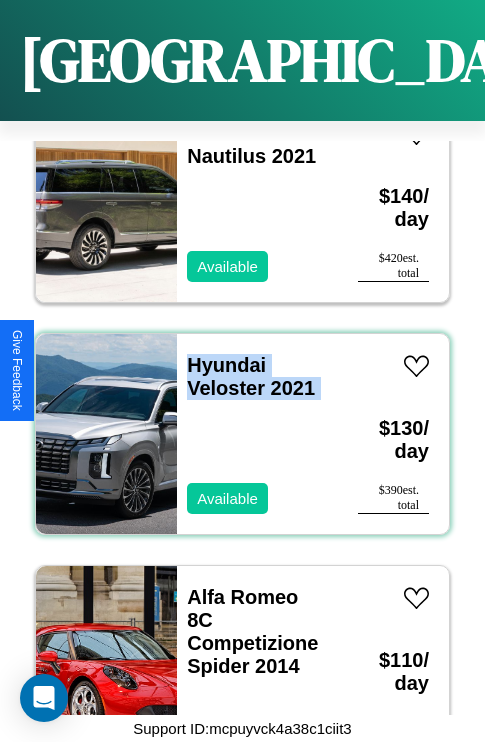 click on "Hyundai   Veloster   2021 Available" at bounding box center (257, 434) 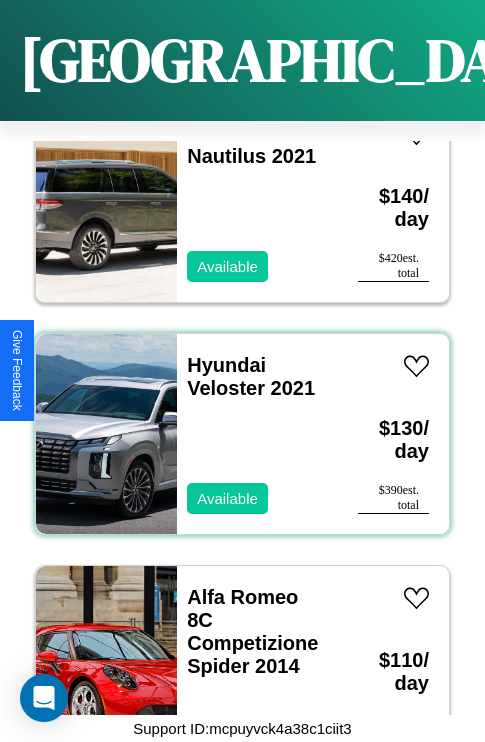 click on "Hyundai   Veloster   2021 Available" at bounding box center [257, 434] 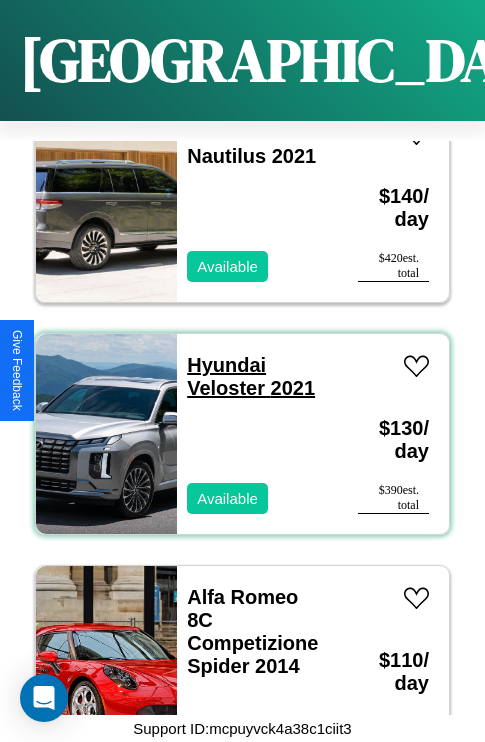 click on "Hyundai   Veloster   2021" at bounding box center (251, 376) 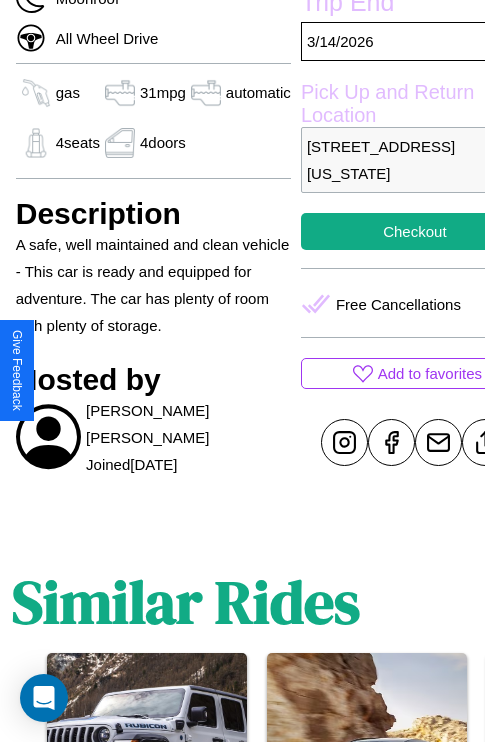 scroll, scrollTop: 672, scrollLeft: 64, axis: both 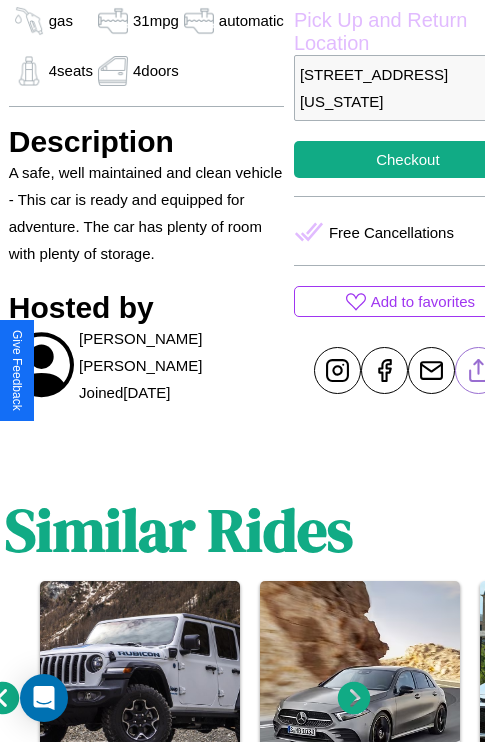 click 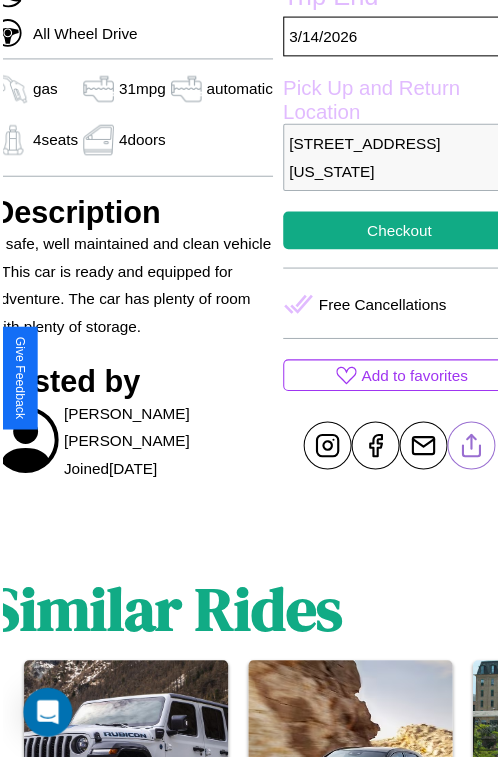 scroll, scrollTop: 603, scrollLeft: 84, axis: both 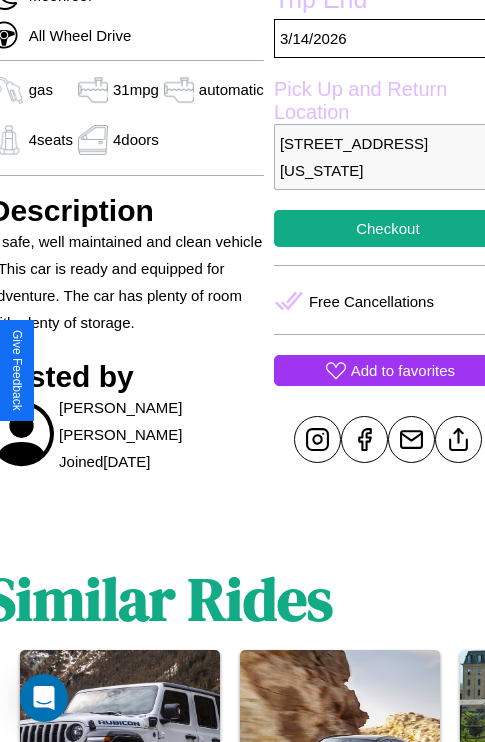 click on "Add to favorites" at bounding box center [403, 370] 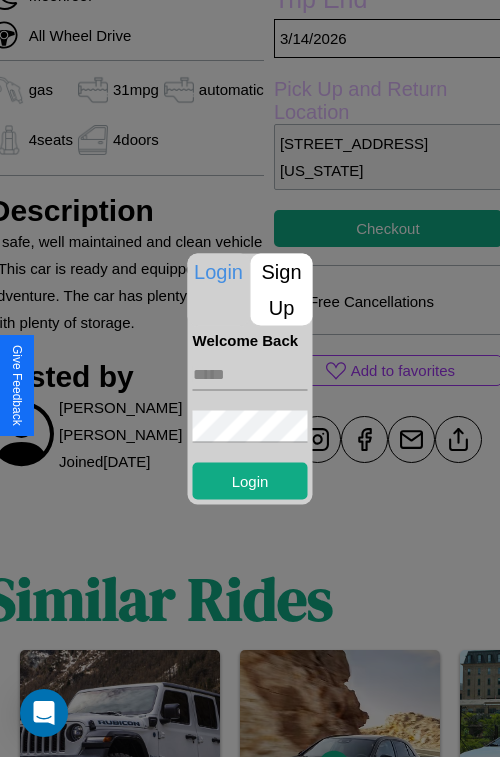 click on "Sign Up" at bounding box center [282, 289] 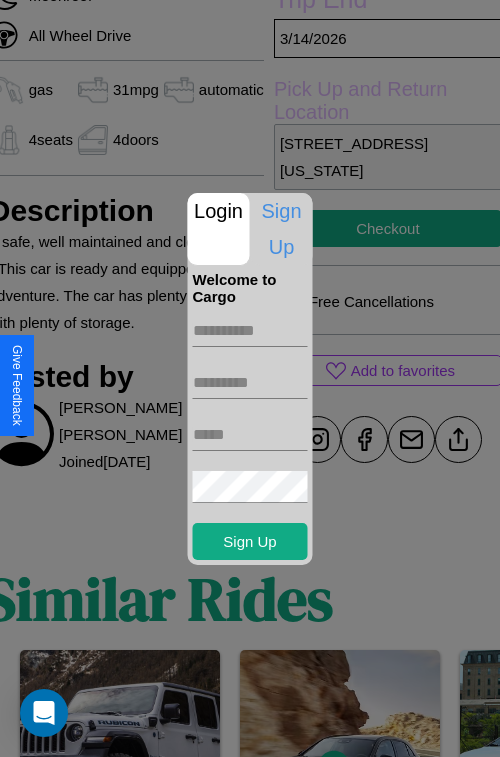 click at bounding box center [250, 331] 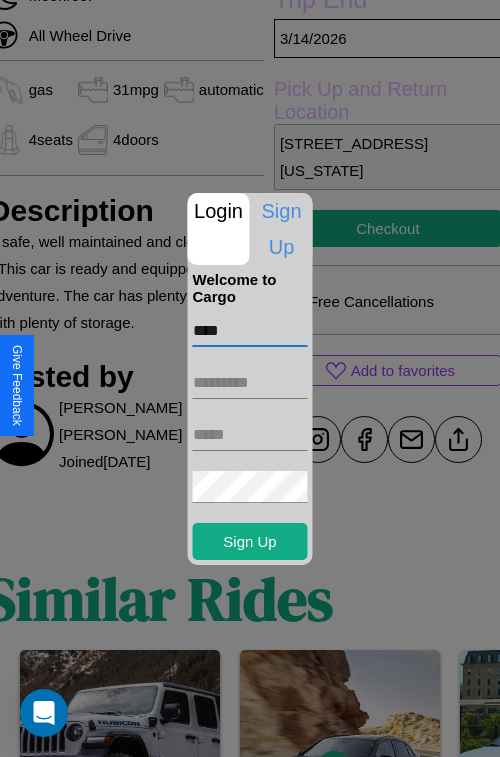 type on "****" 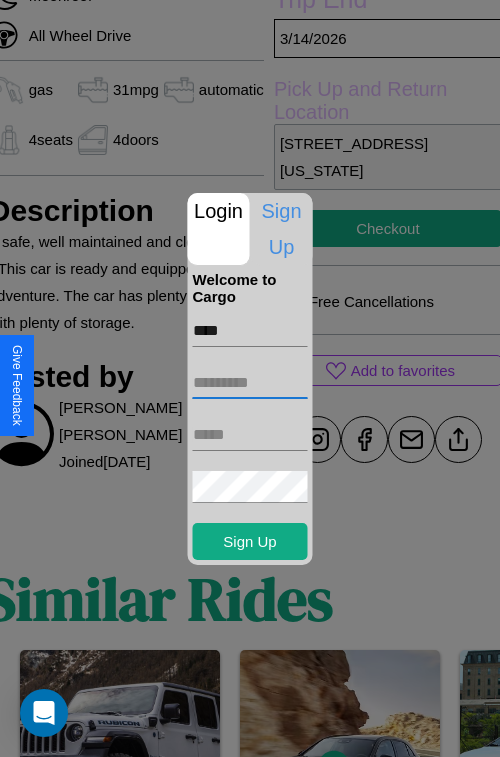 click at bounding box center (250, 383) 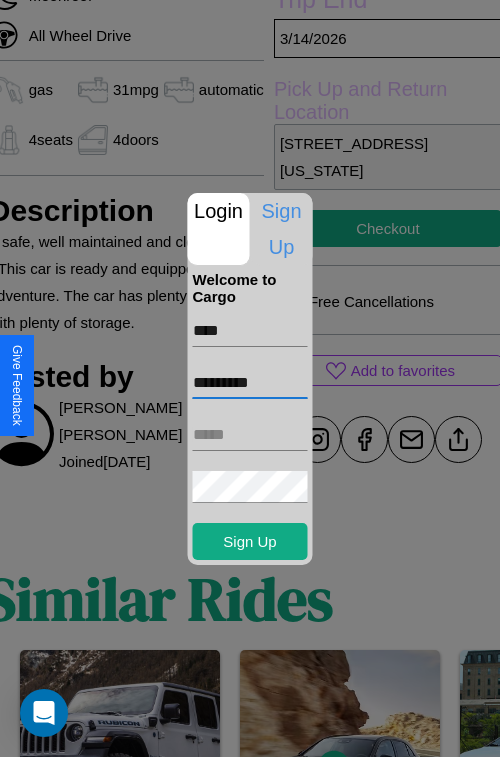 type on "*********" 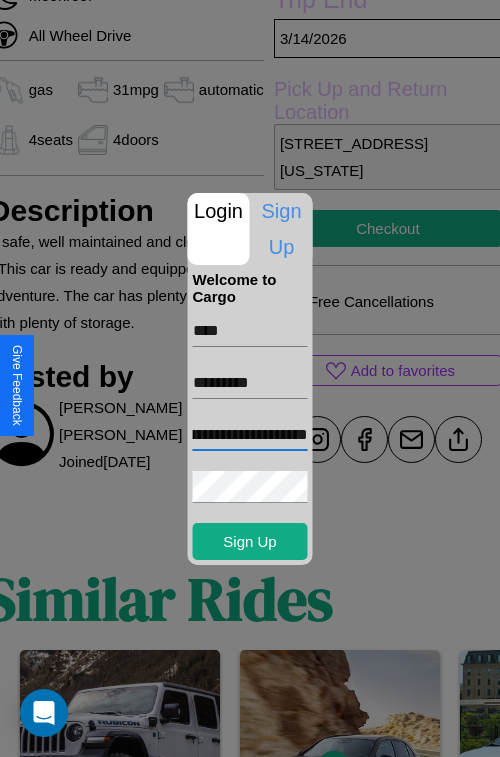 scroll, scrollTop: 0, scrollLeft: 93, axis: horizontal 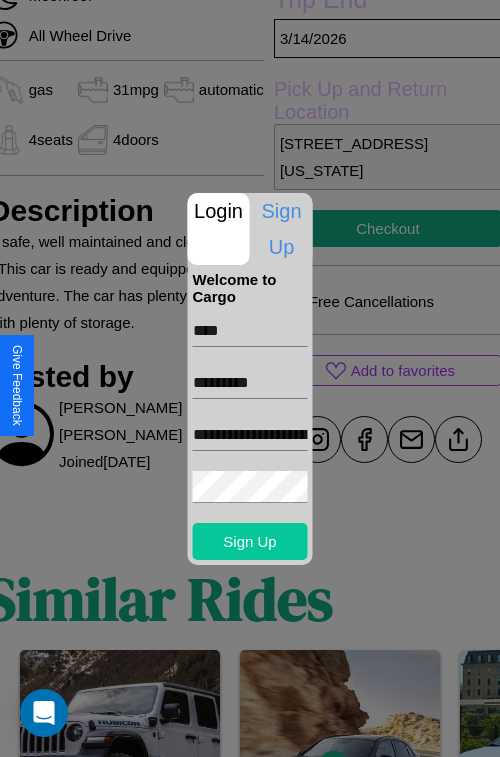click on "Sign Up" at bounding box center (250, 541) 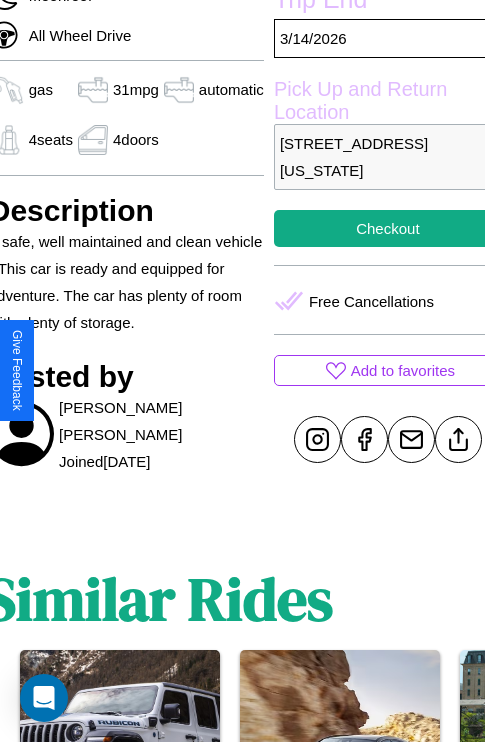 scroll, scrollTop: 603, scrollLeft: 84, axis: both 